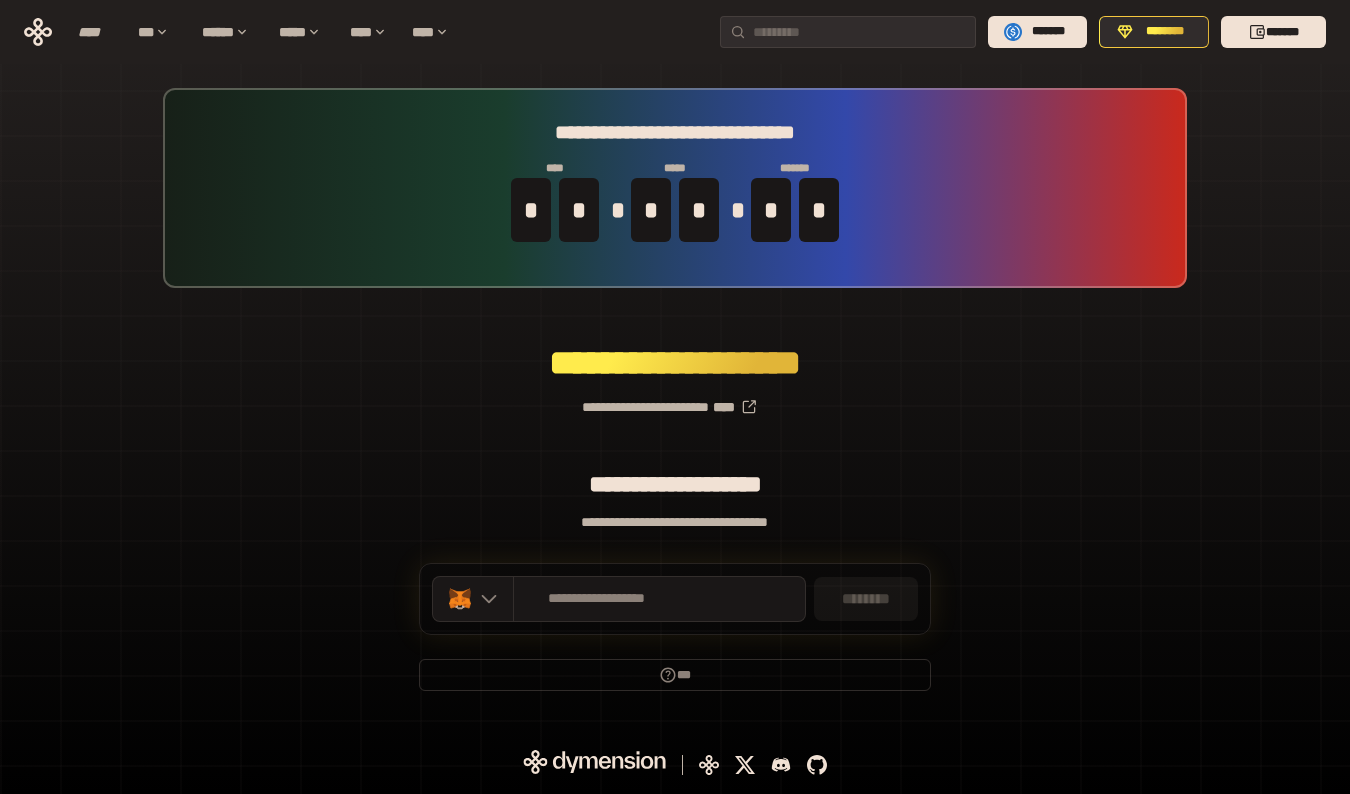 scroll, scrollTop: 0, scrollLeft: 0, axis: both 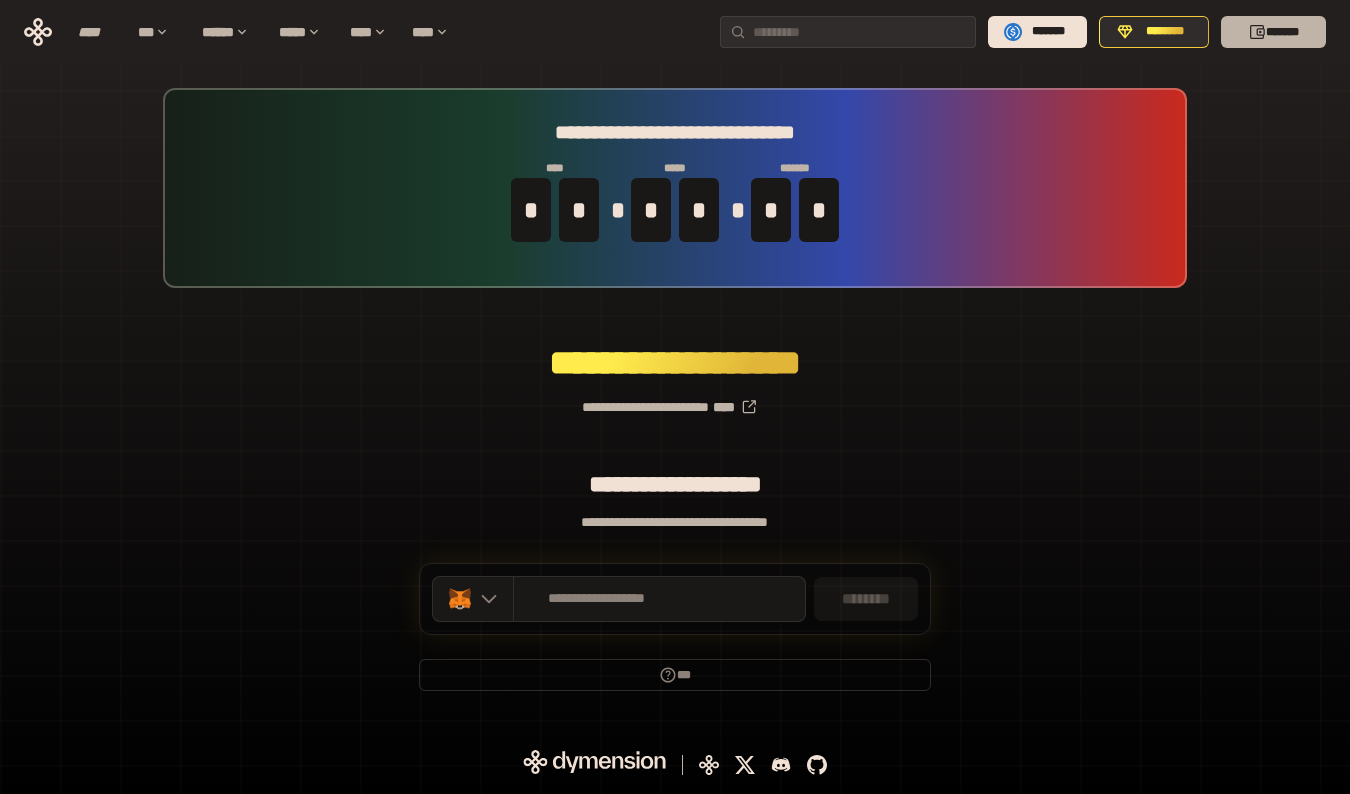 click on "*******" at bounding box center (1273, 32) 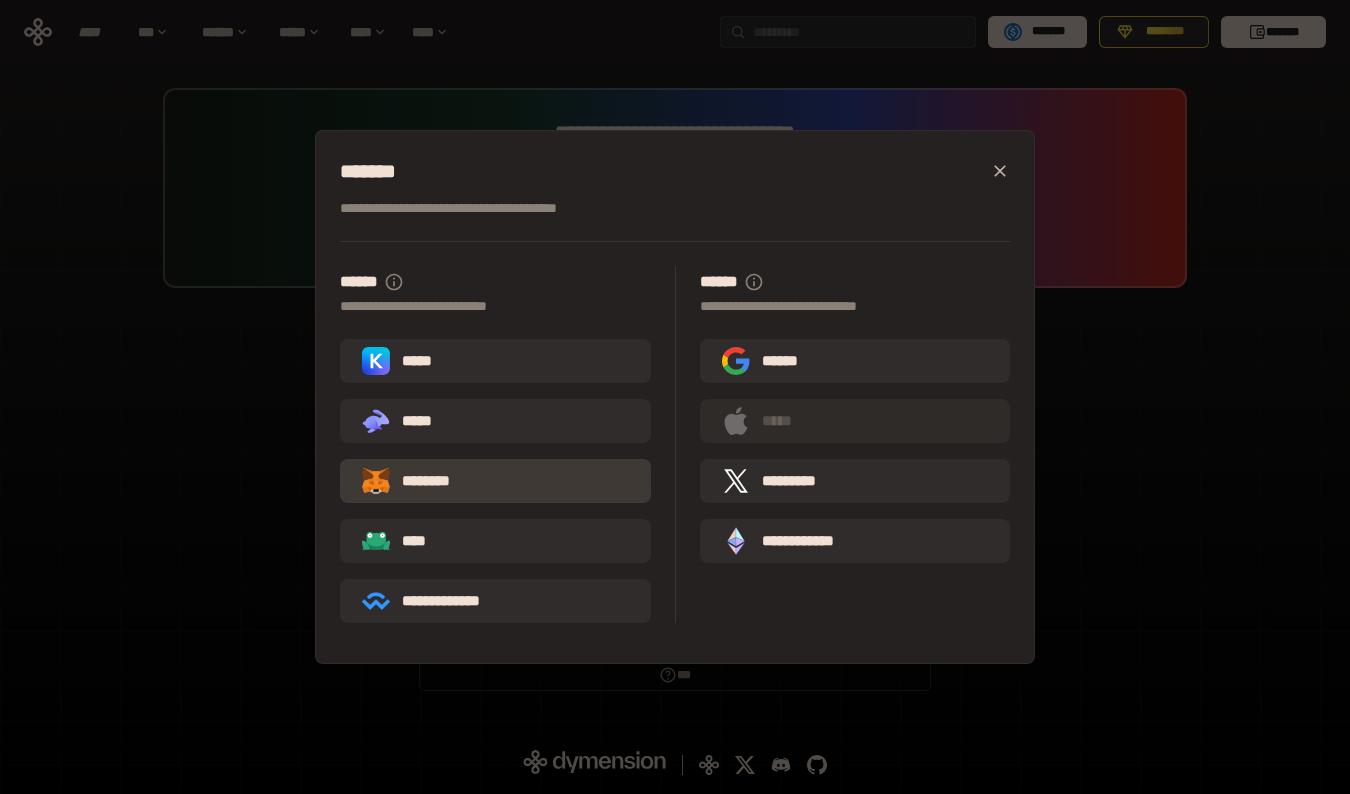 click on "********" at bounding box center (495, 481) 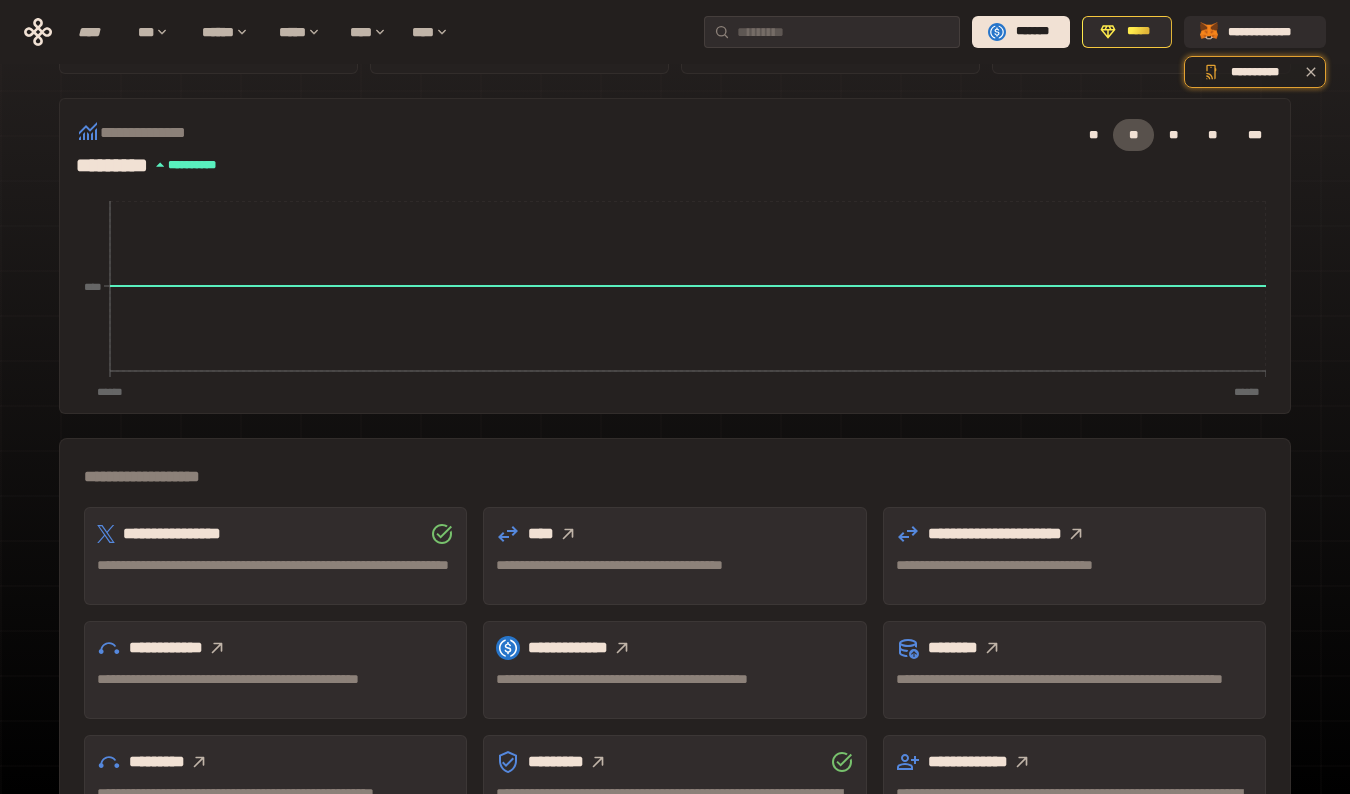scroll, scrollTop: 0, scrollLeft: 0, axis: both 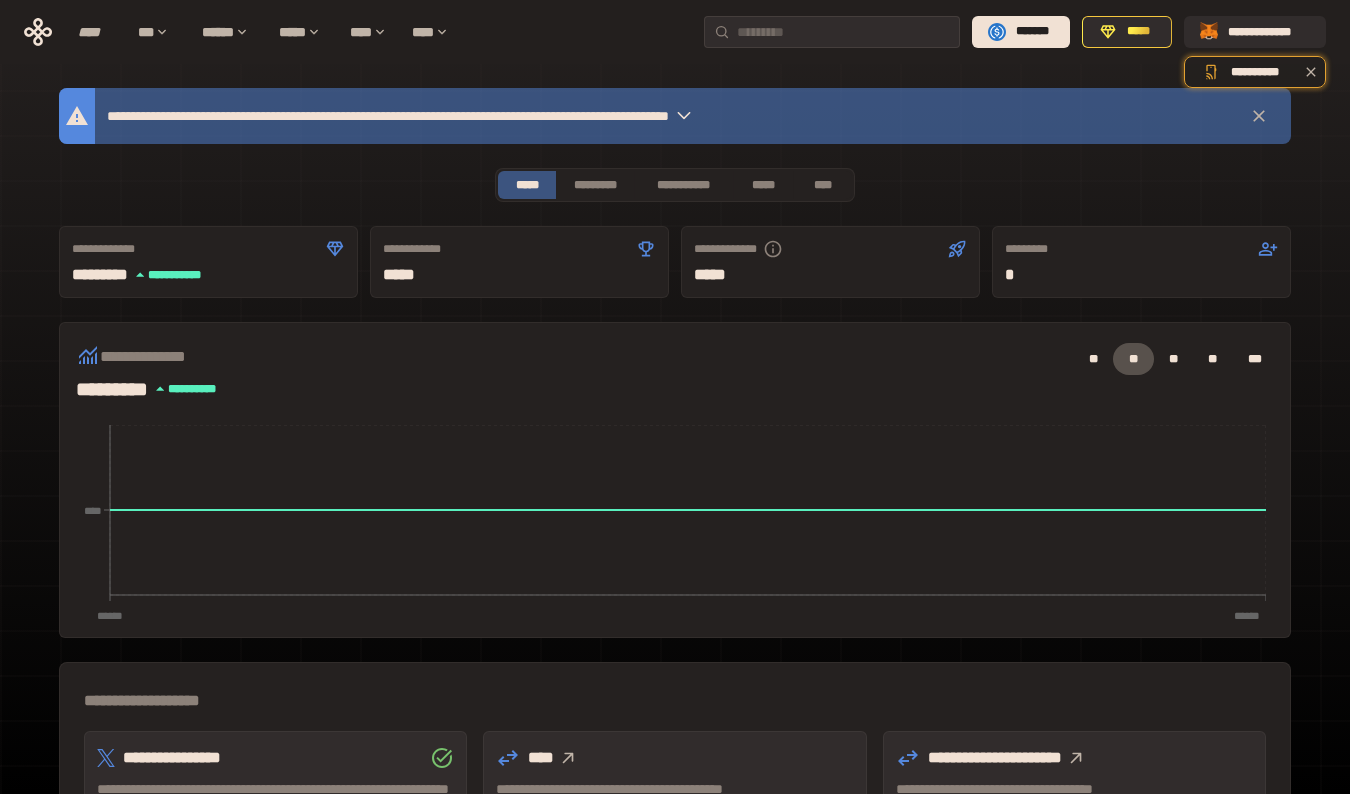 click 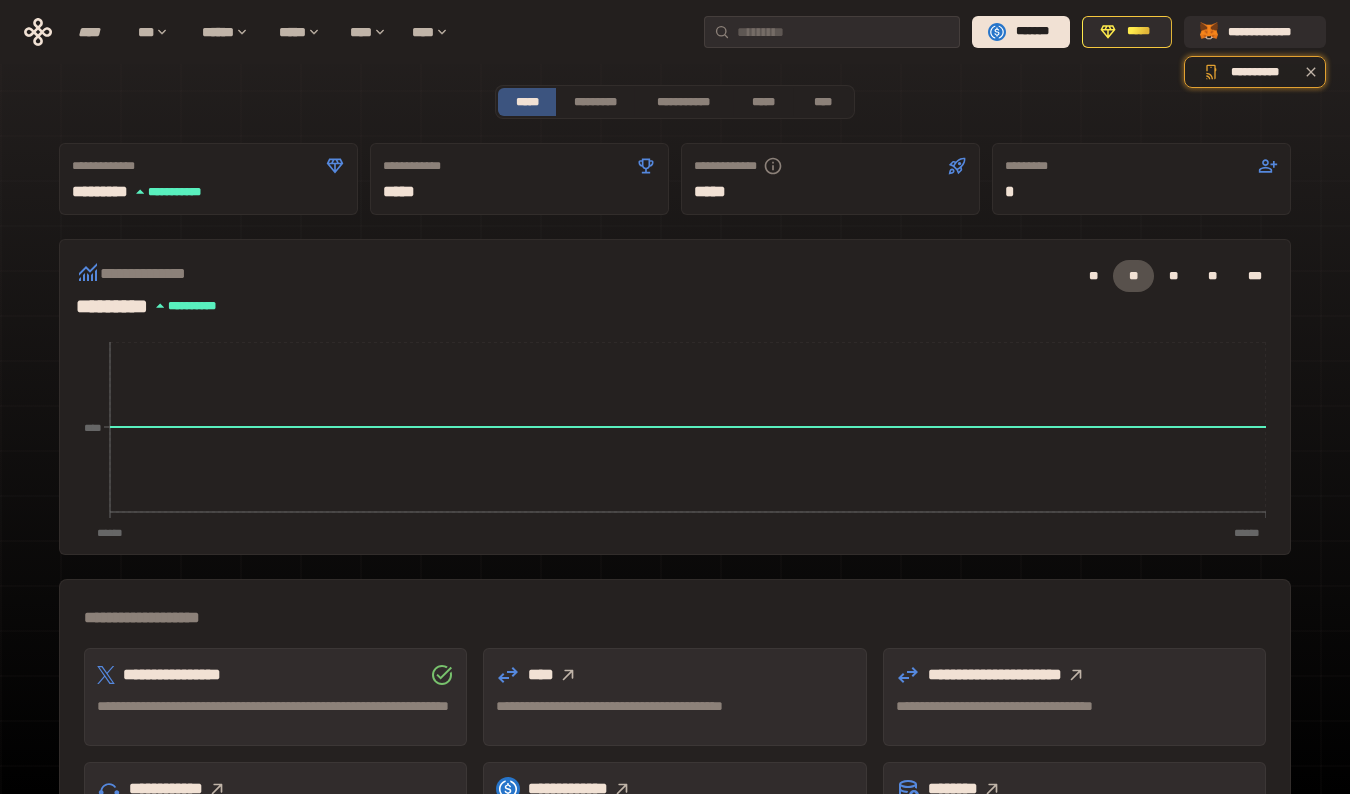 scroll, scrollTop: 0, scrollLeft: 0, axis: both 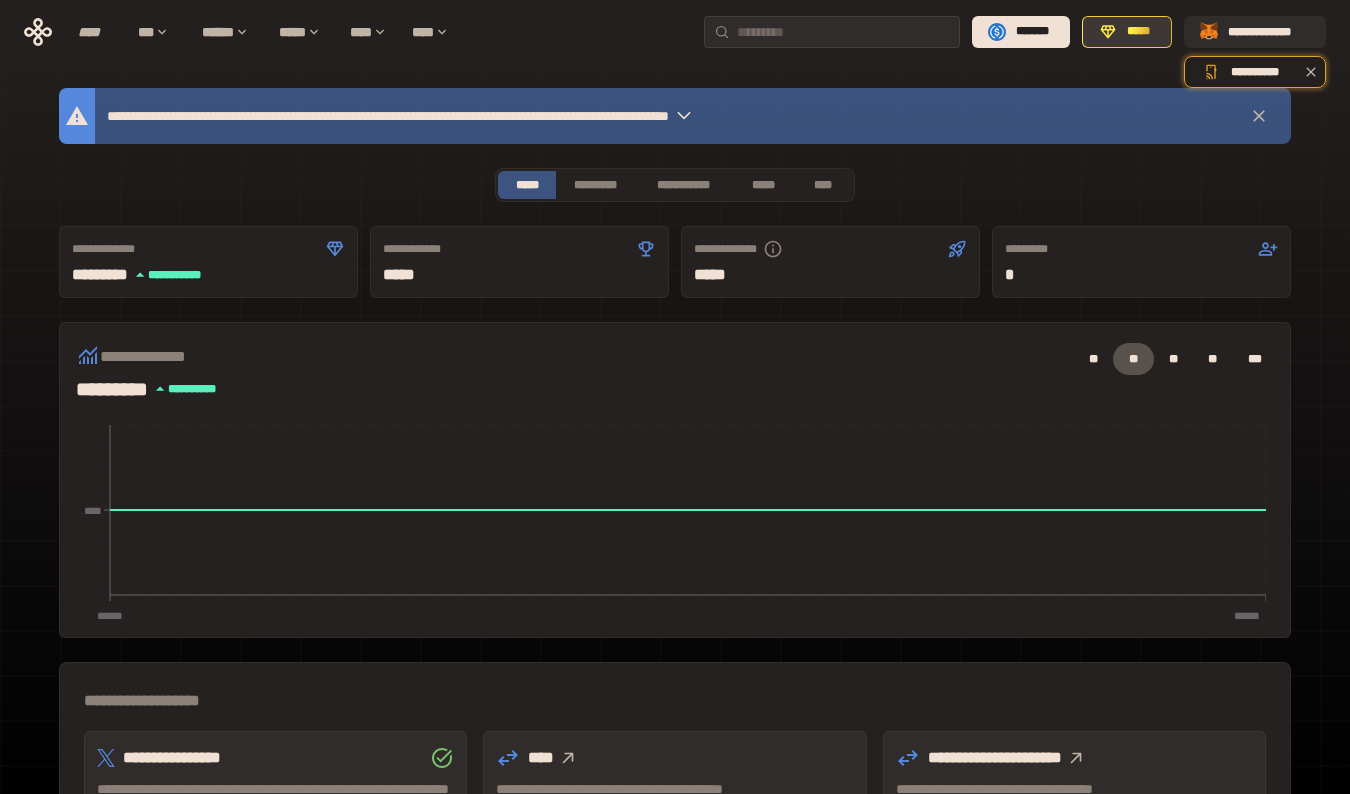click on "*****" at bounding box center [1137, 32] 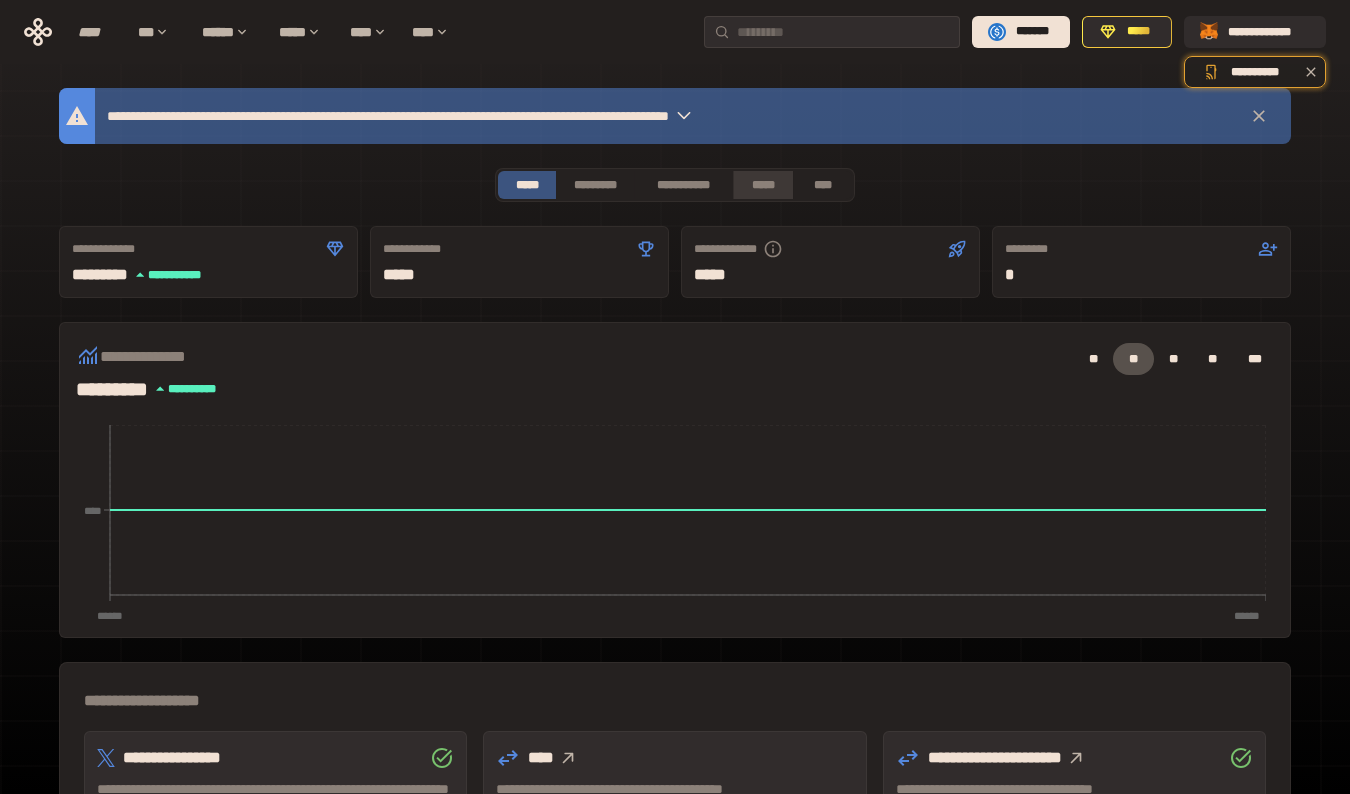 click on "*****" at bounding box center (762, 185) 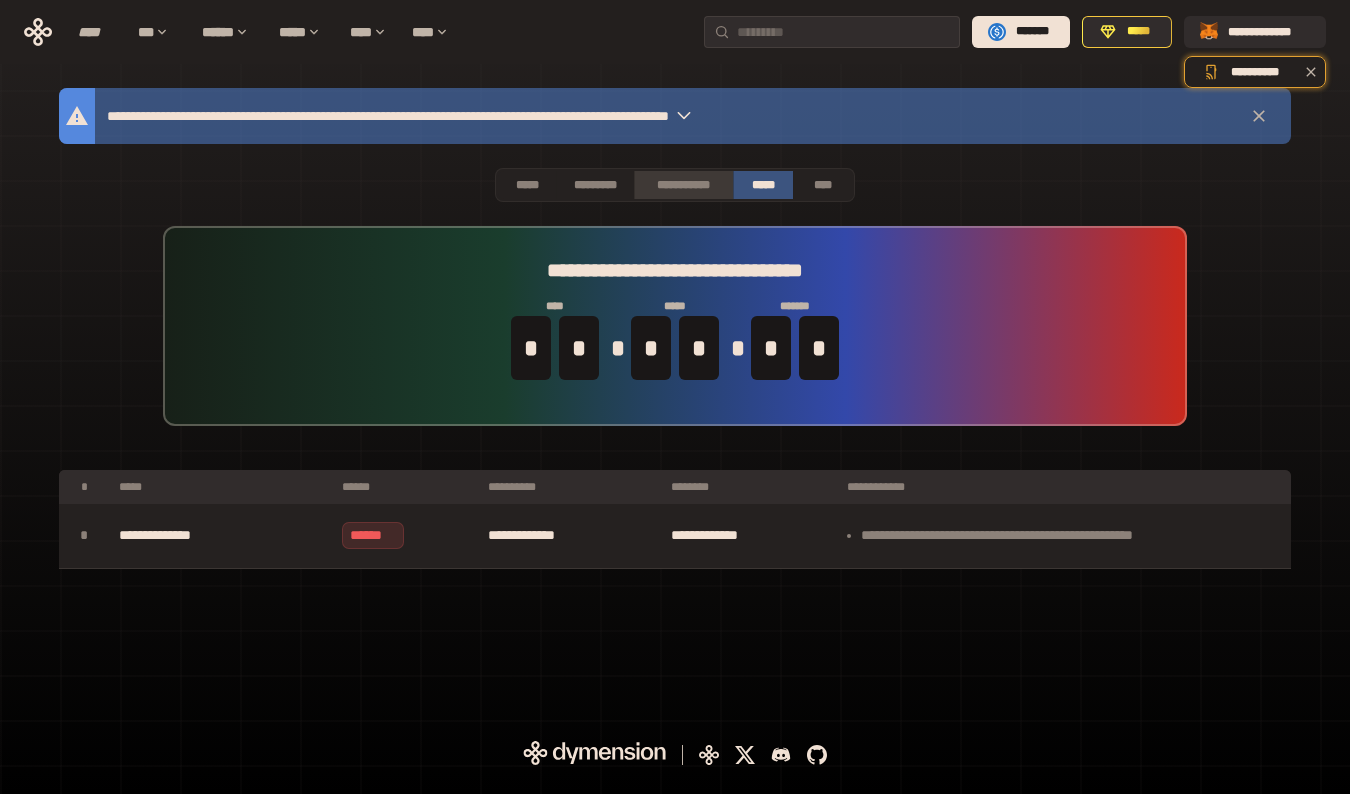 click on "**********" at bounding box center [683, 185] 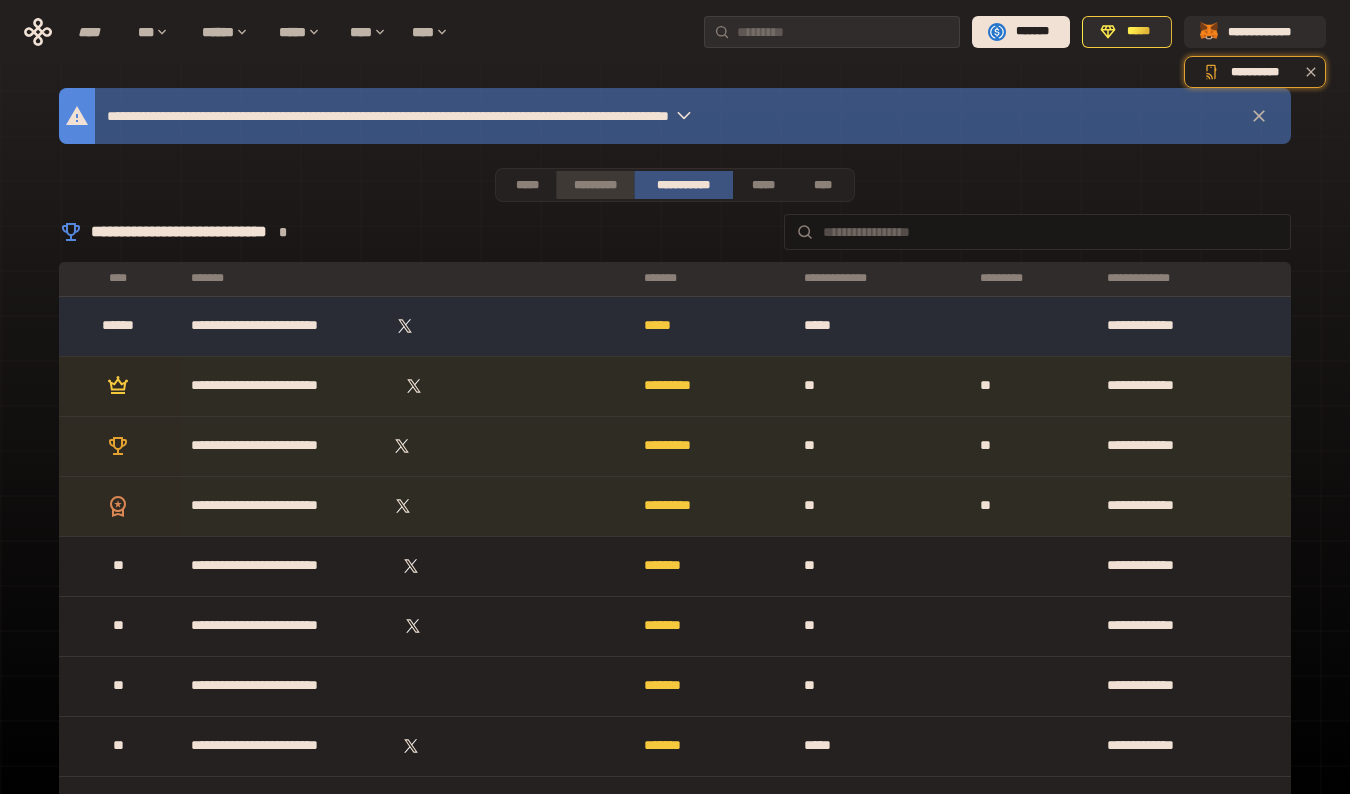 click on "*********" at bounding box center [594, 185] 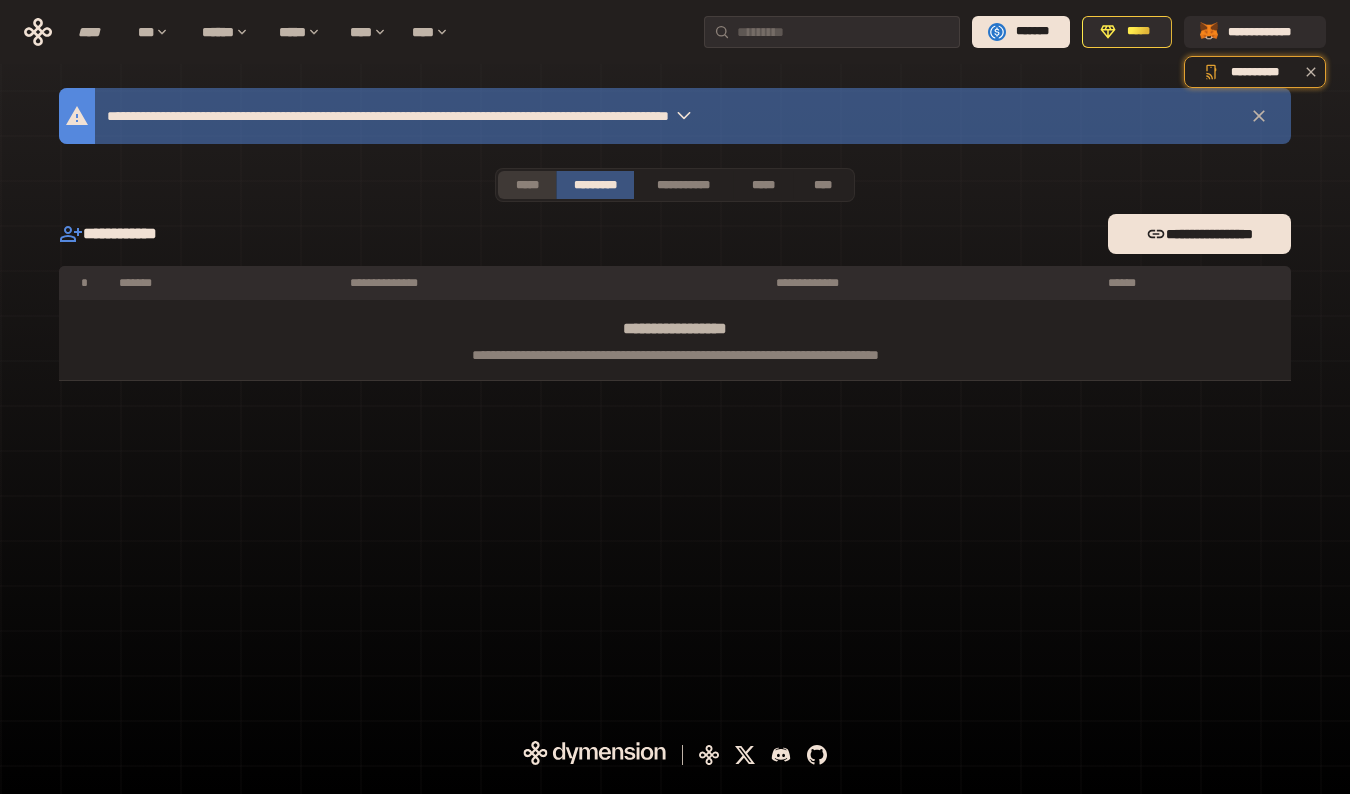 click on "*****" at bounding box center (527, 185) 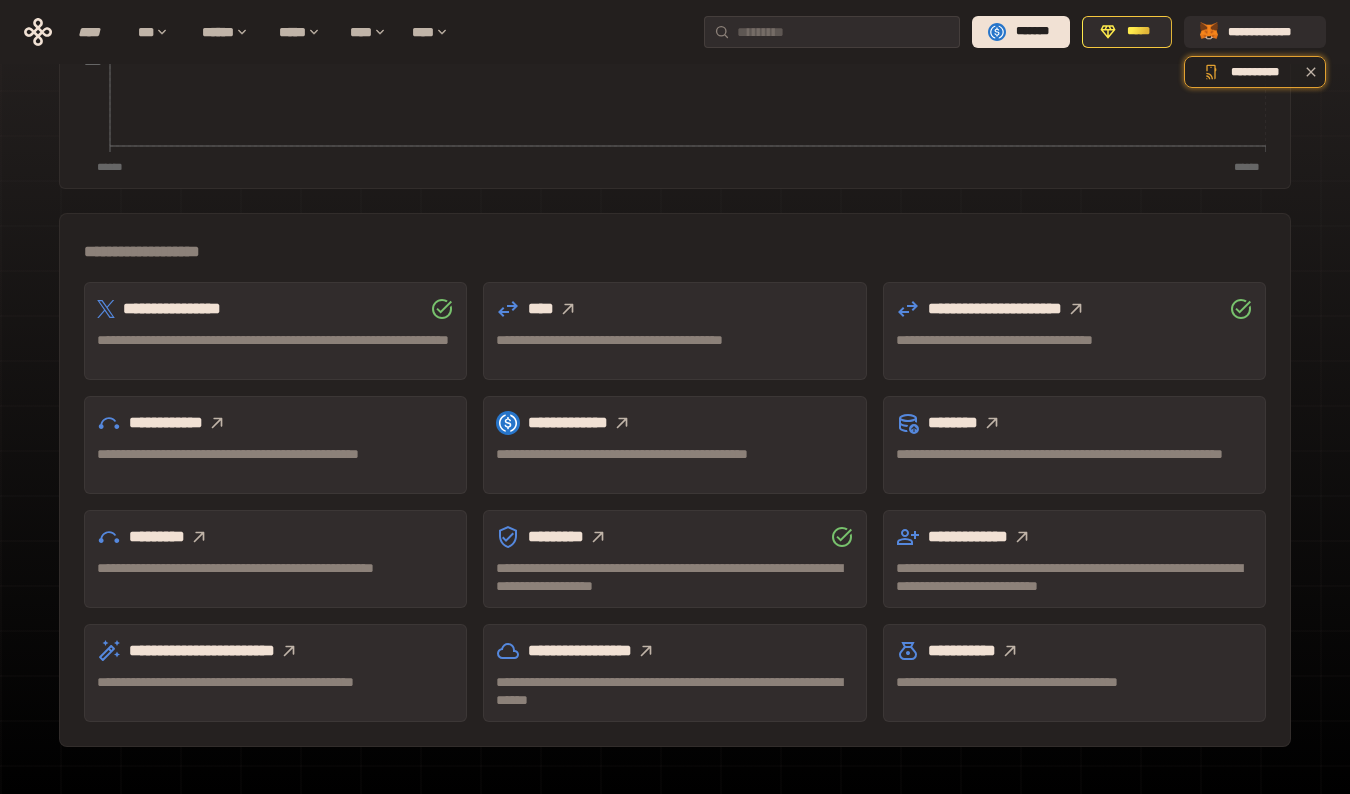 scroll, scrollTop: 455, scrollLeft: 0, axis: vertical 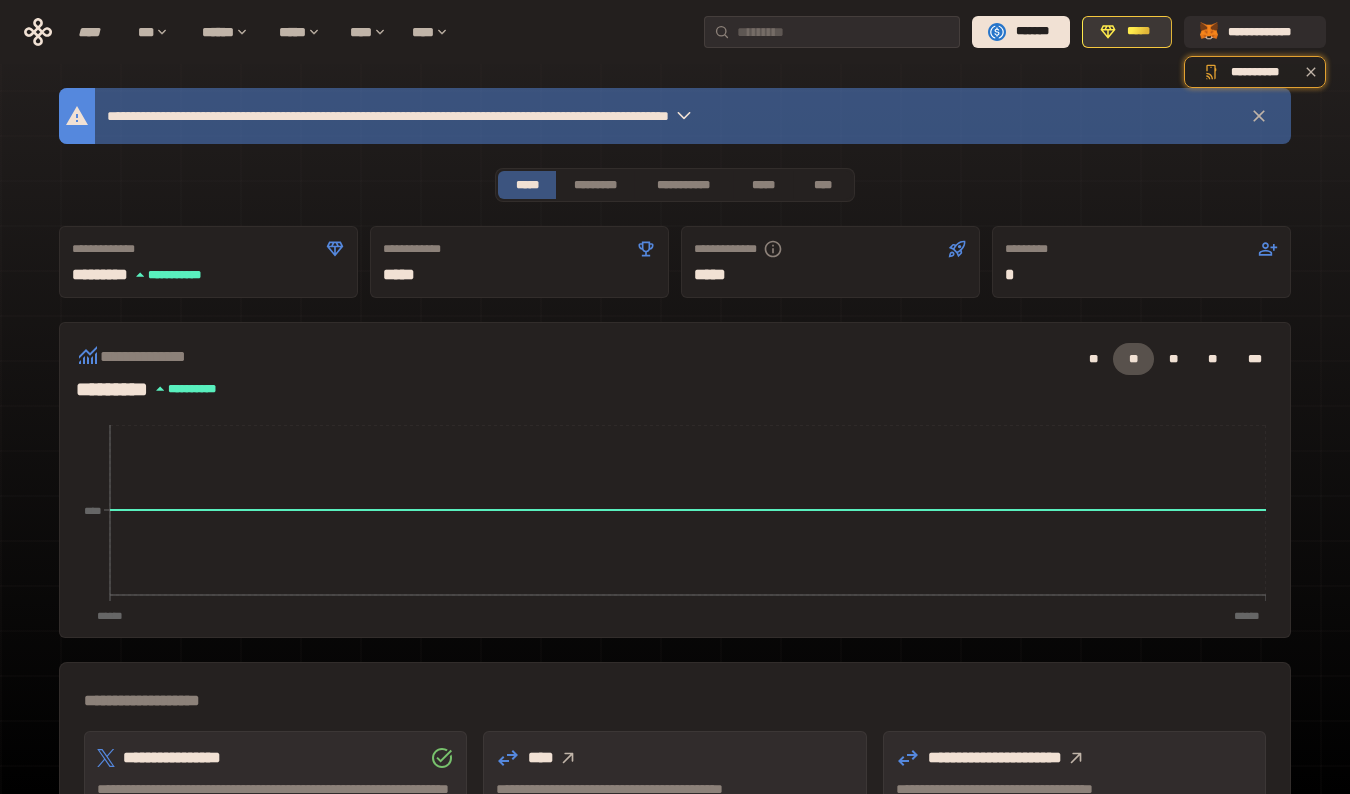 click on "*****" at bounding box center (1137, 32) 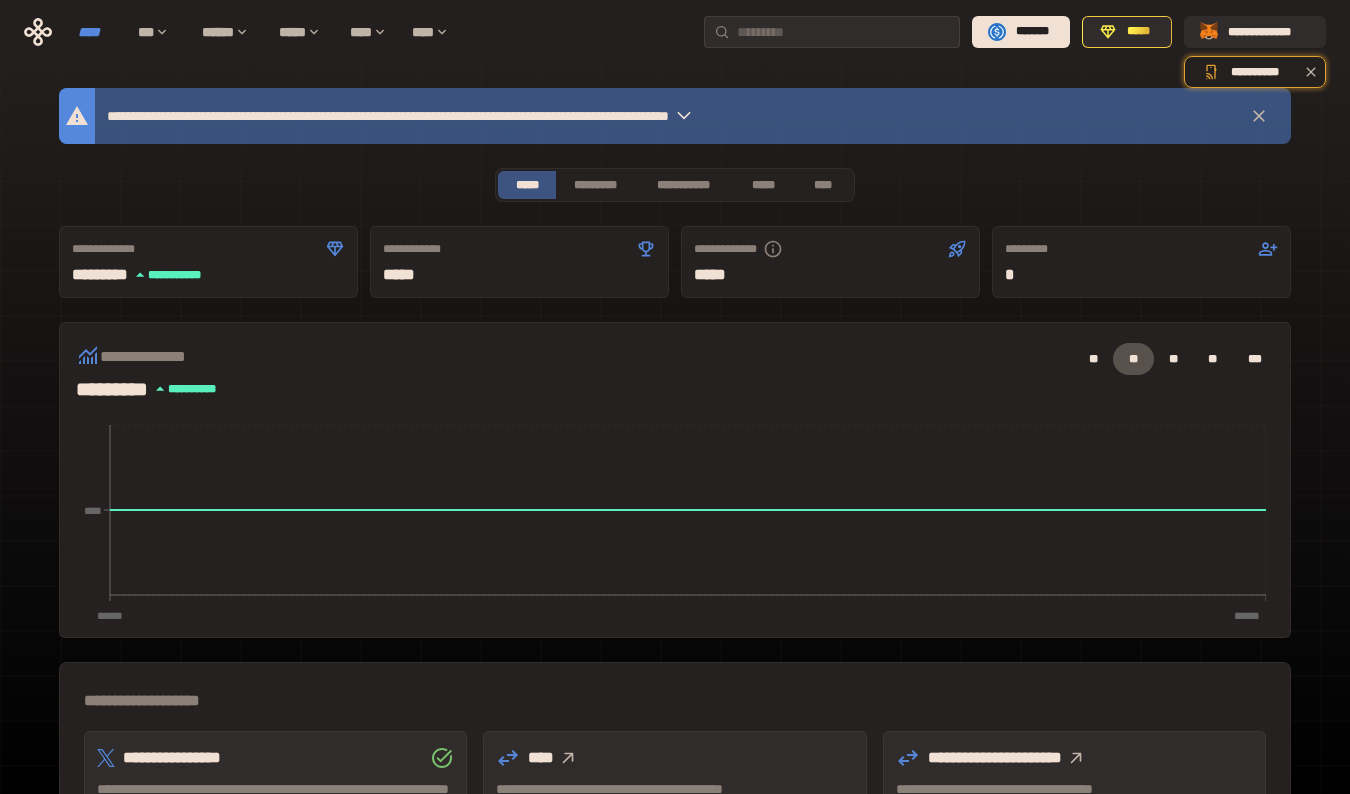 click on "****" at bounding box center (98, 32) 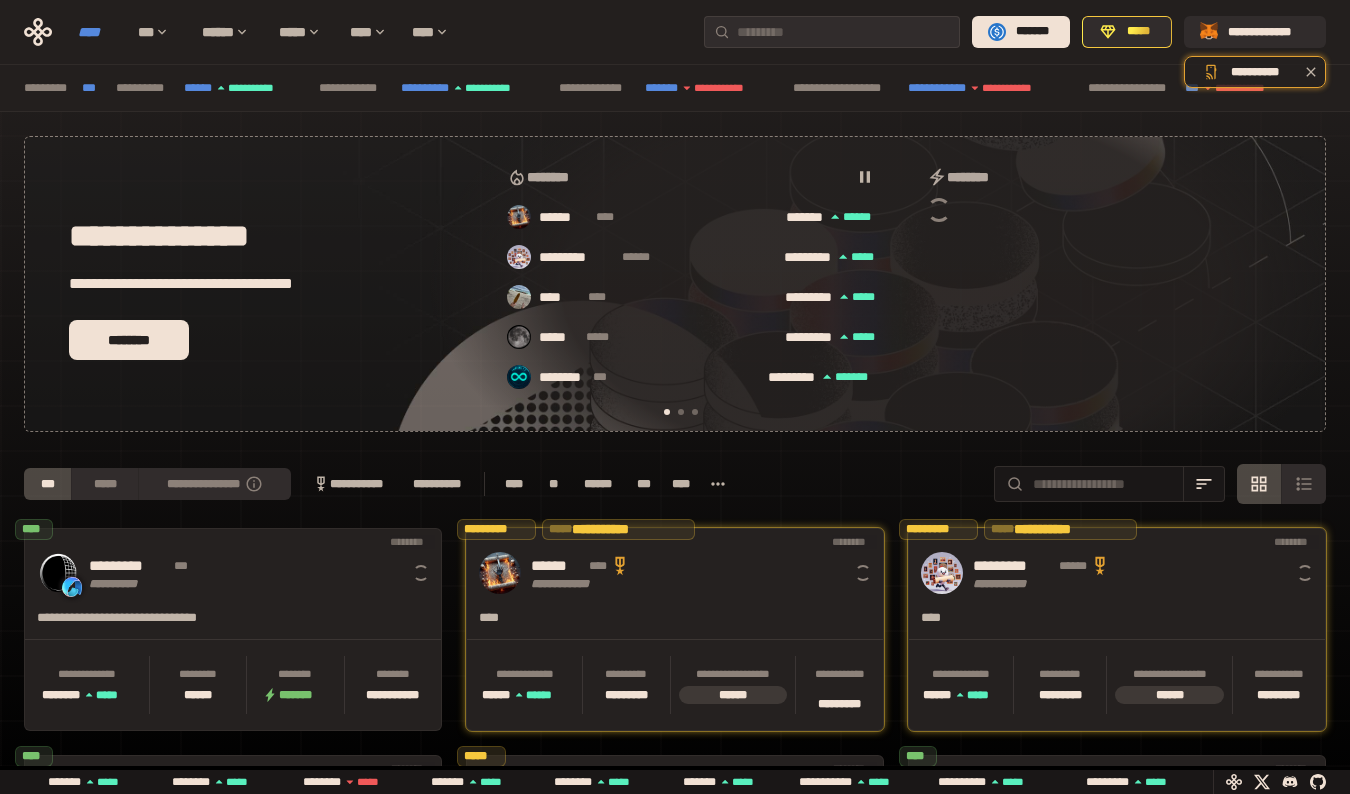 scroll, scrollTop: 0, scrollLeft: 16, axis: horizontal 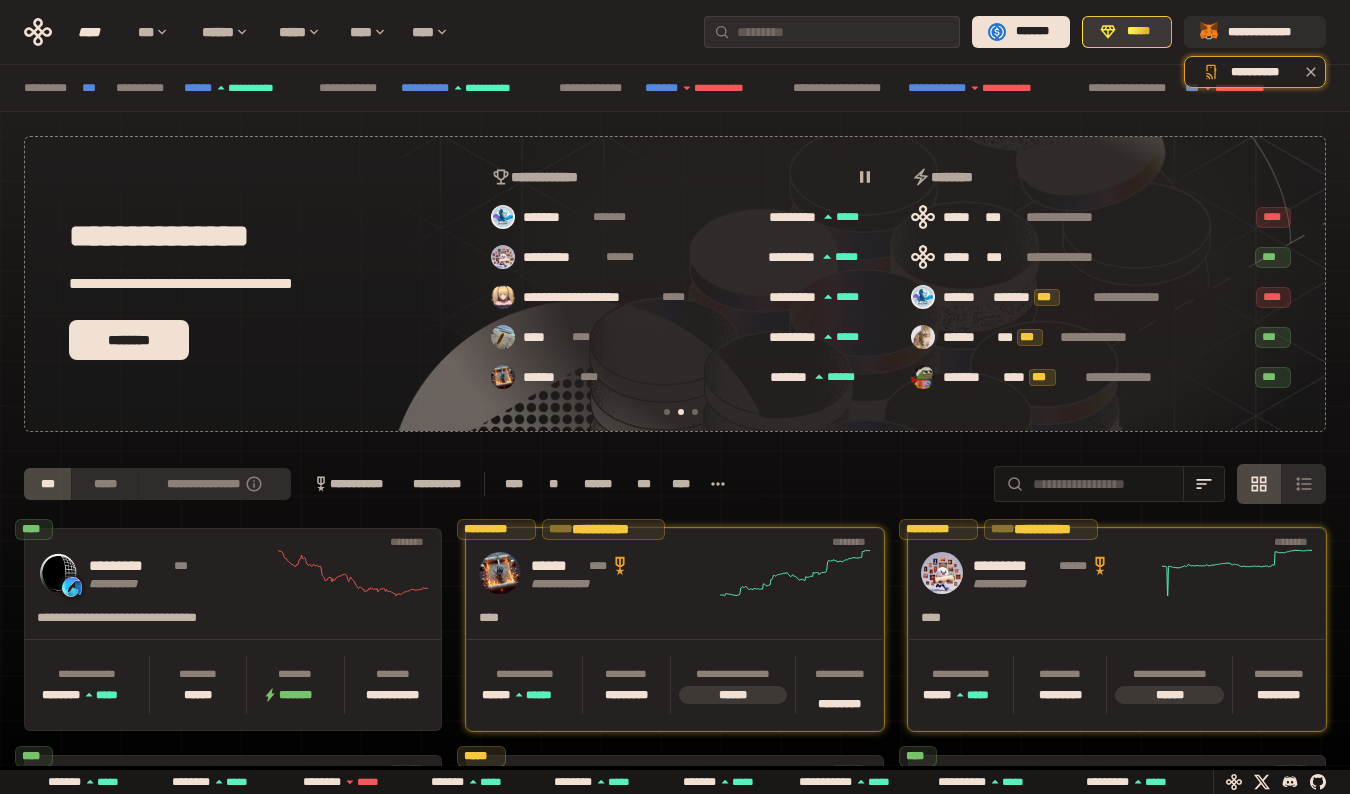 click 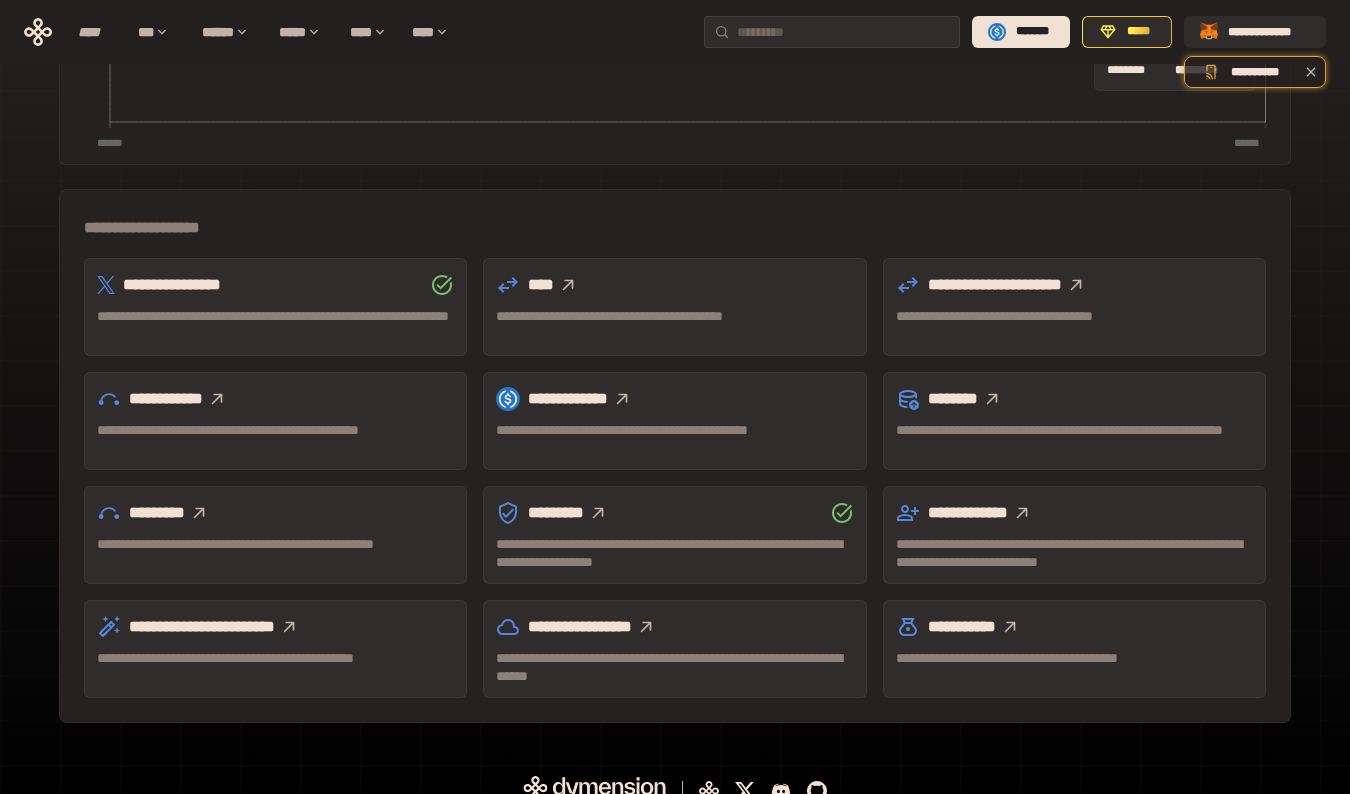 scroll, scrollTop: 494, scrollLeft: 0, axis: vertical 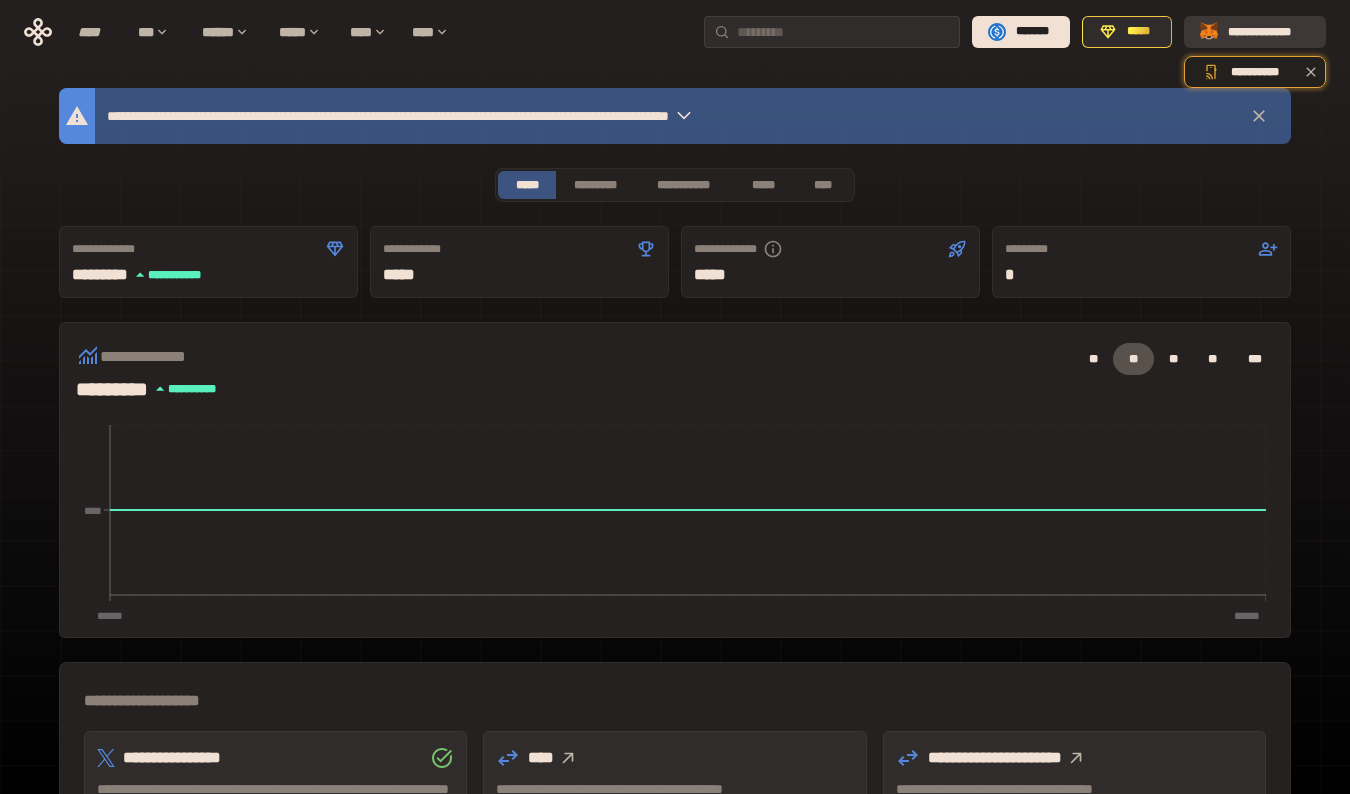 click on "**********" at bounding box center (1269, 32) 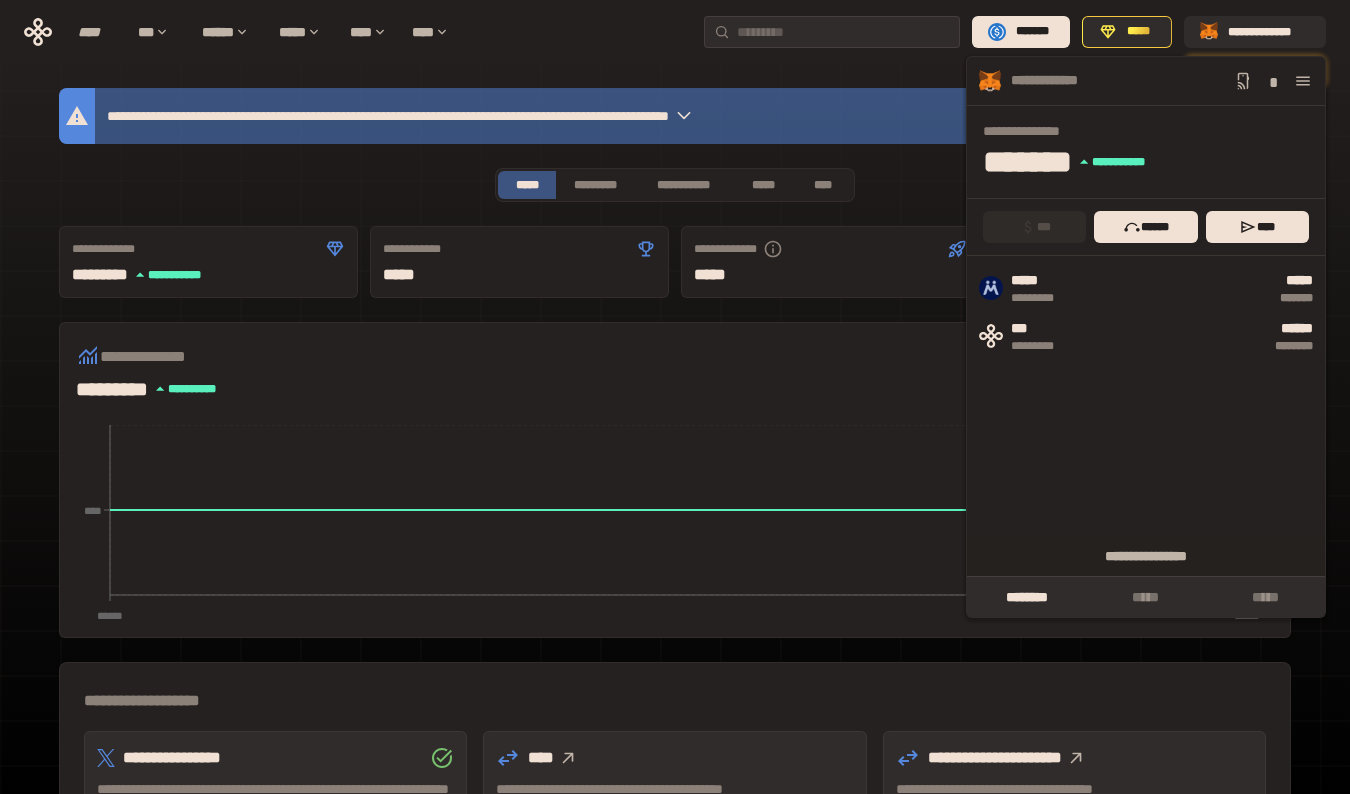 click 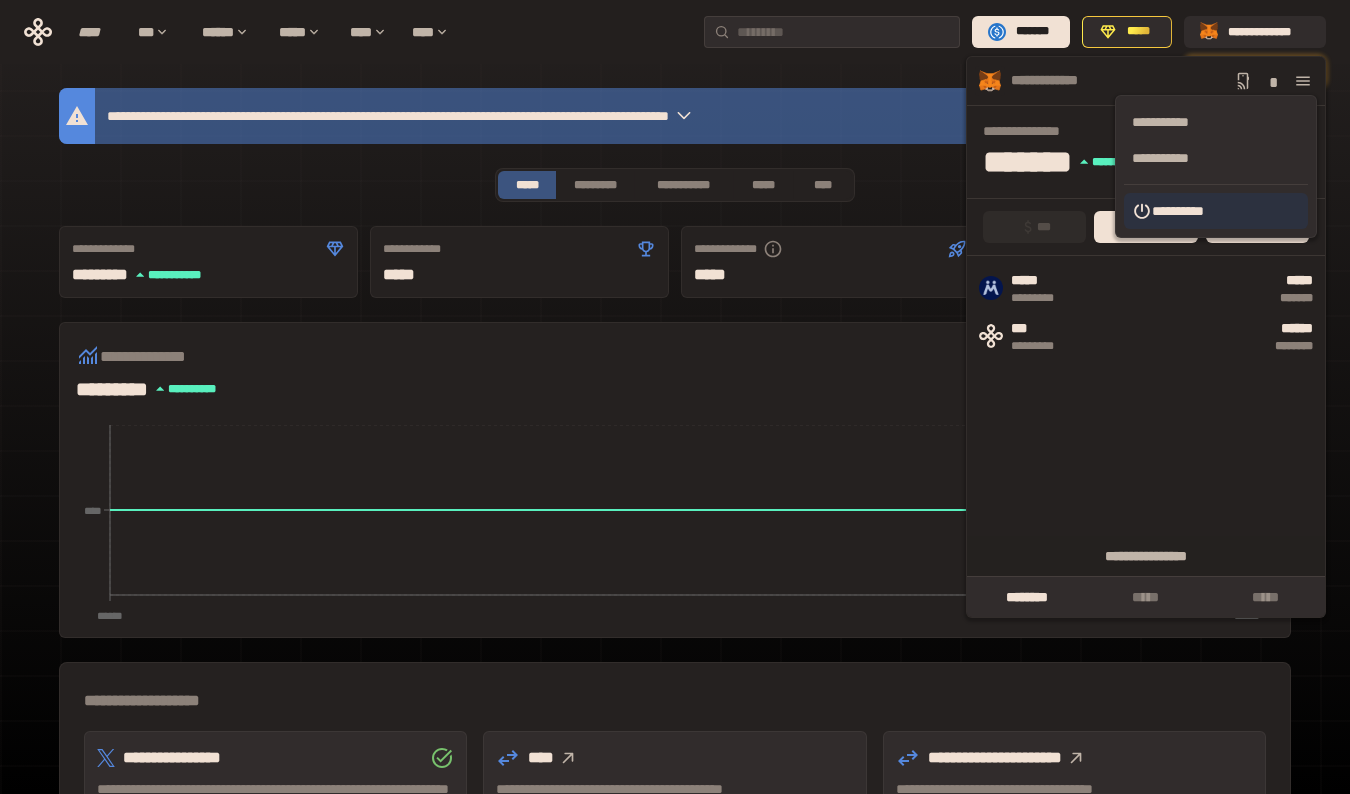 click on "**********" at bounding box center (1216, 211) 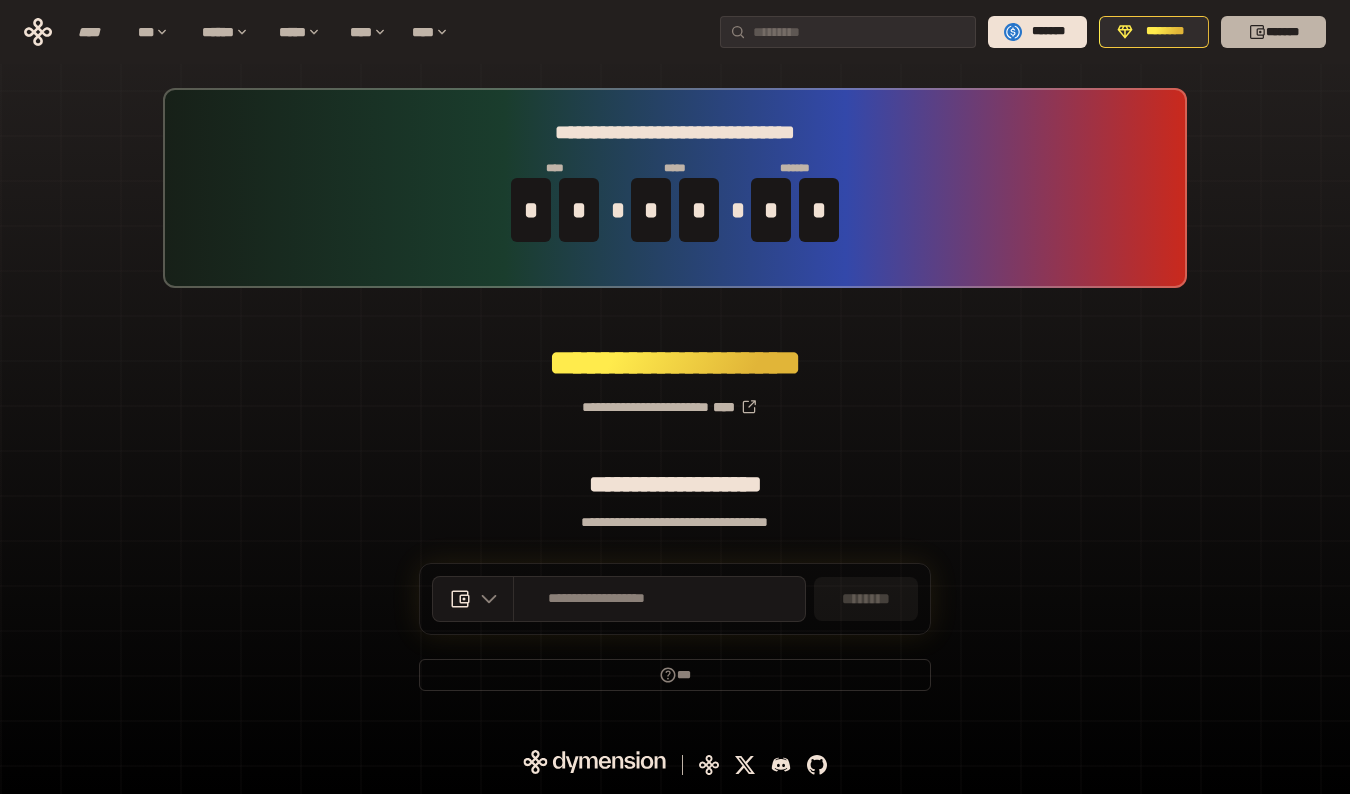 click on "*******" at bounding box center [1273, 32] 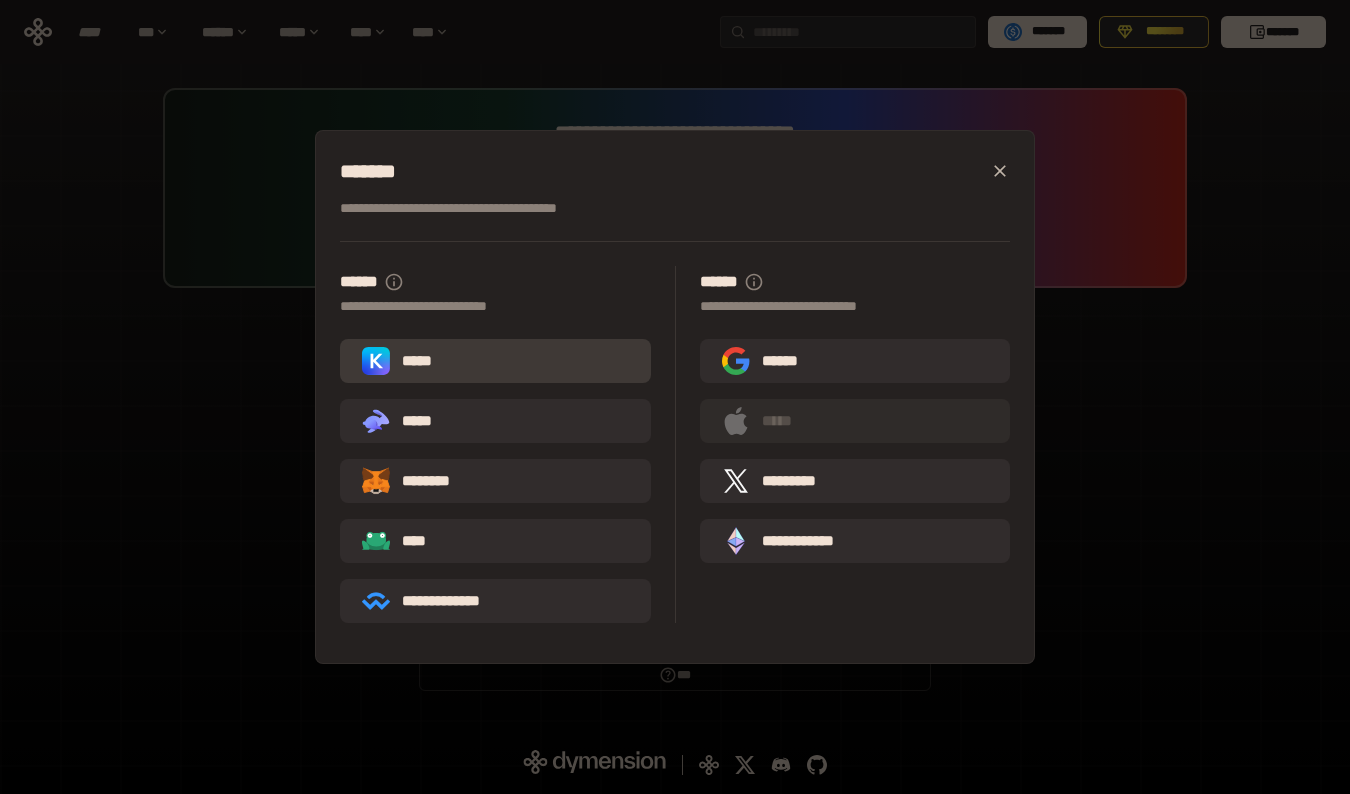 click on "*****" at bounding box center [495, 361] 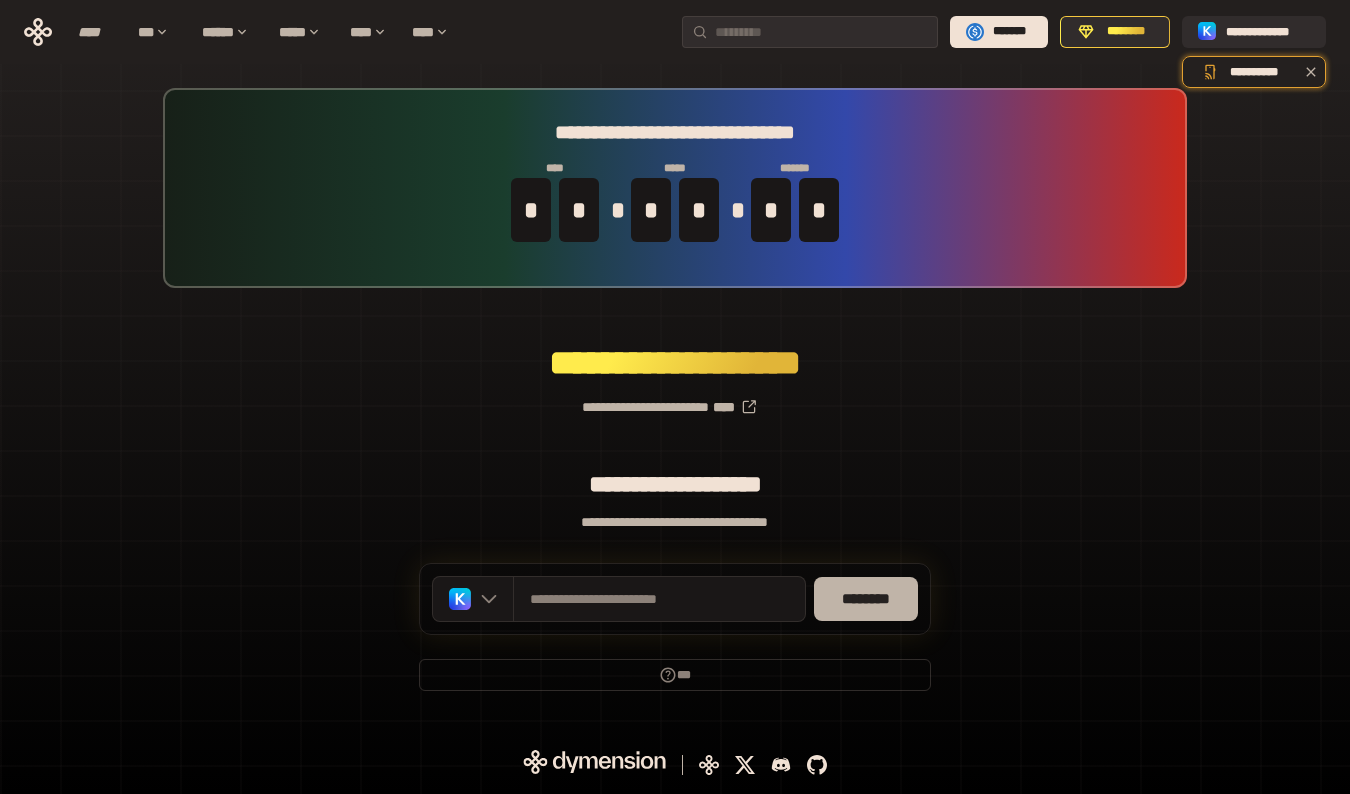 click on "********" at bounding box center [866, 599] 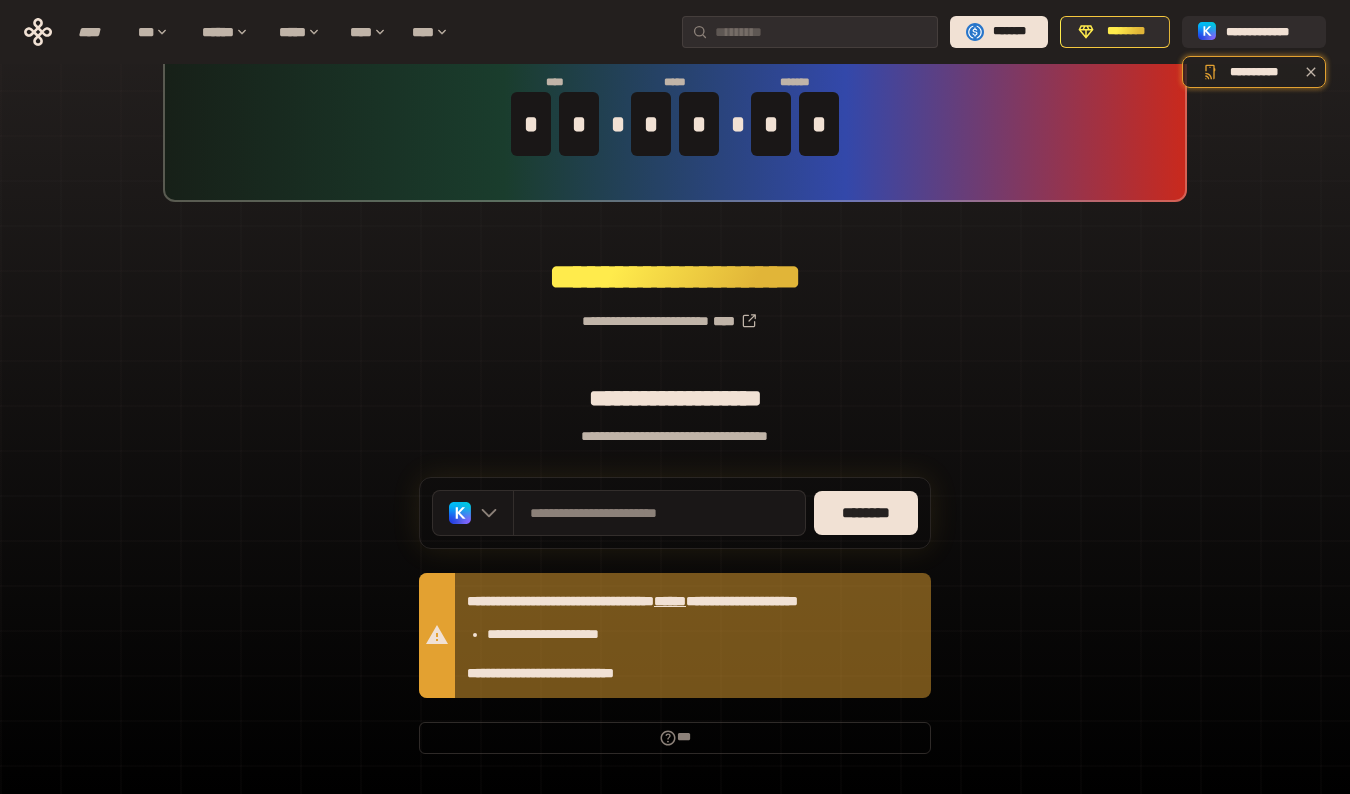 scroll, scrollTop: 85, scrollLeft: 0, axis: vertical 